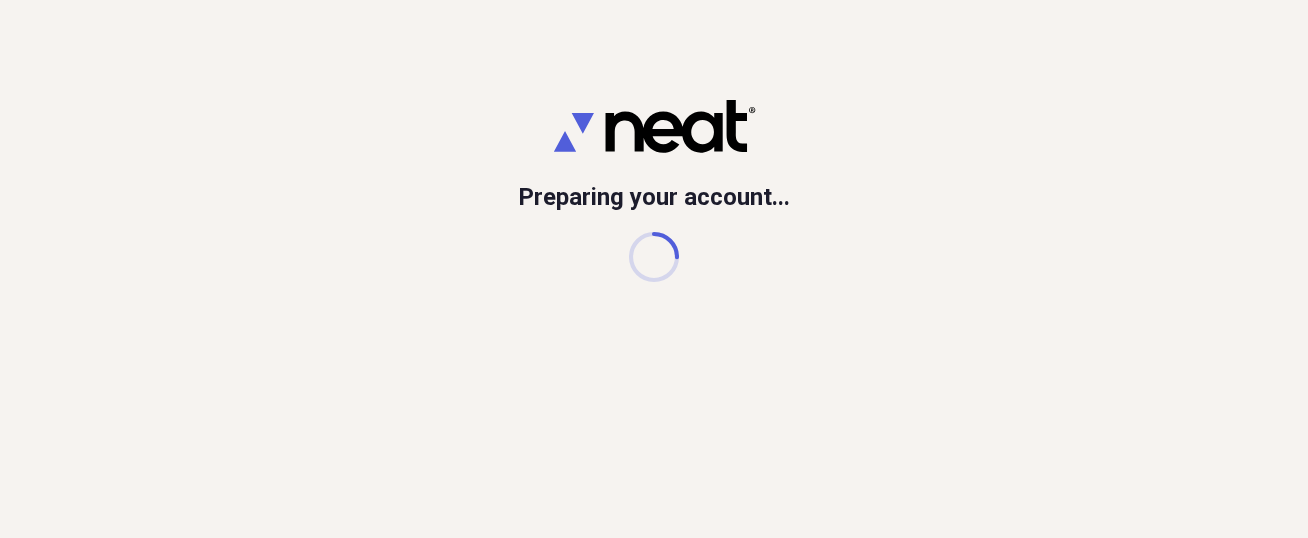 scroll, scrollTop: 0, scrollLeft: 0, axis: both 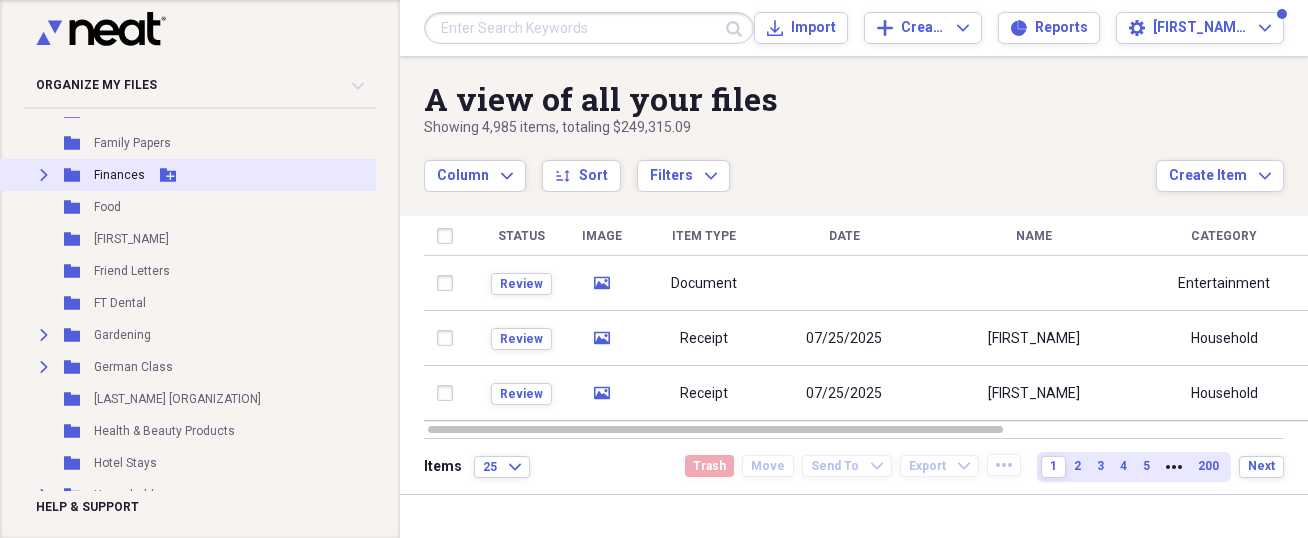 click on "Expand" at bounding box center [44, 175] 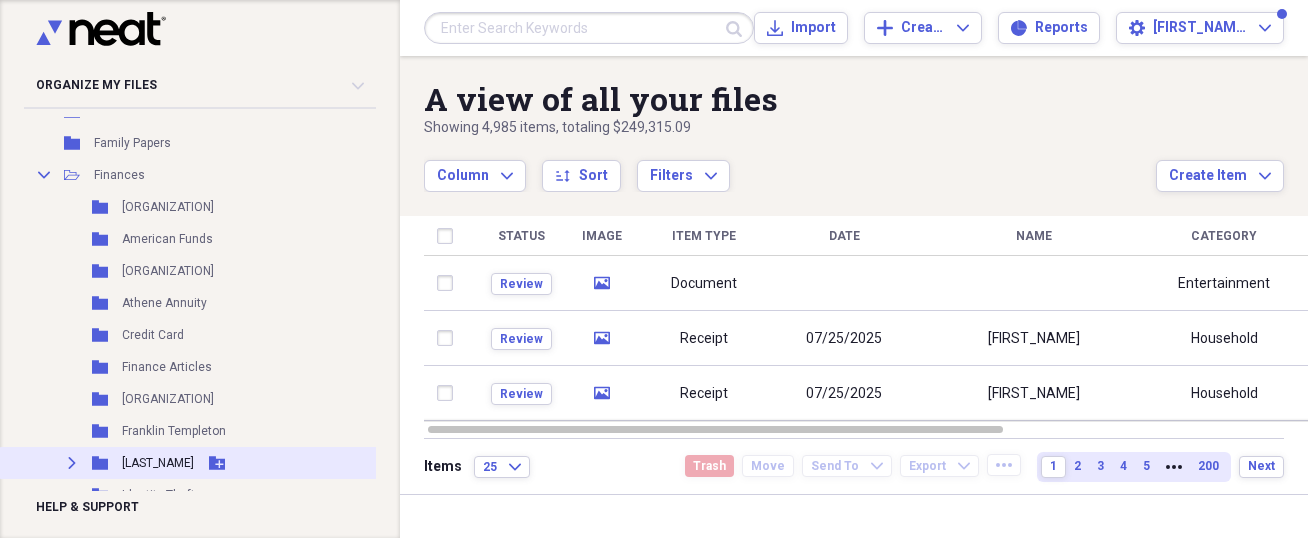 click on "[LAST_NAME]" at bounding box center [158, 463] 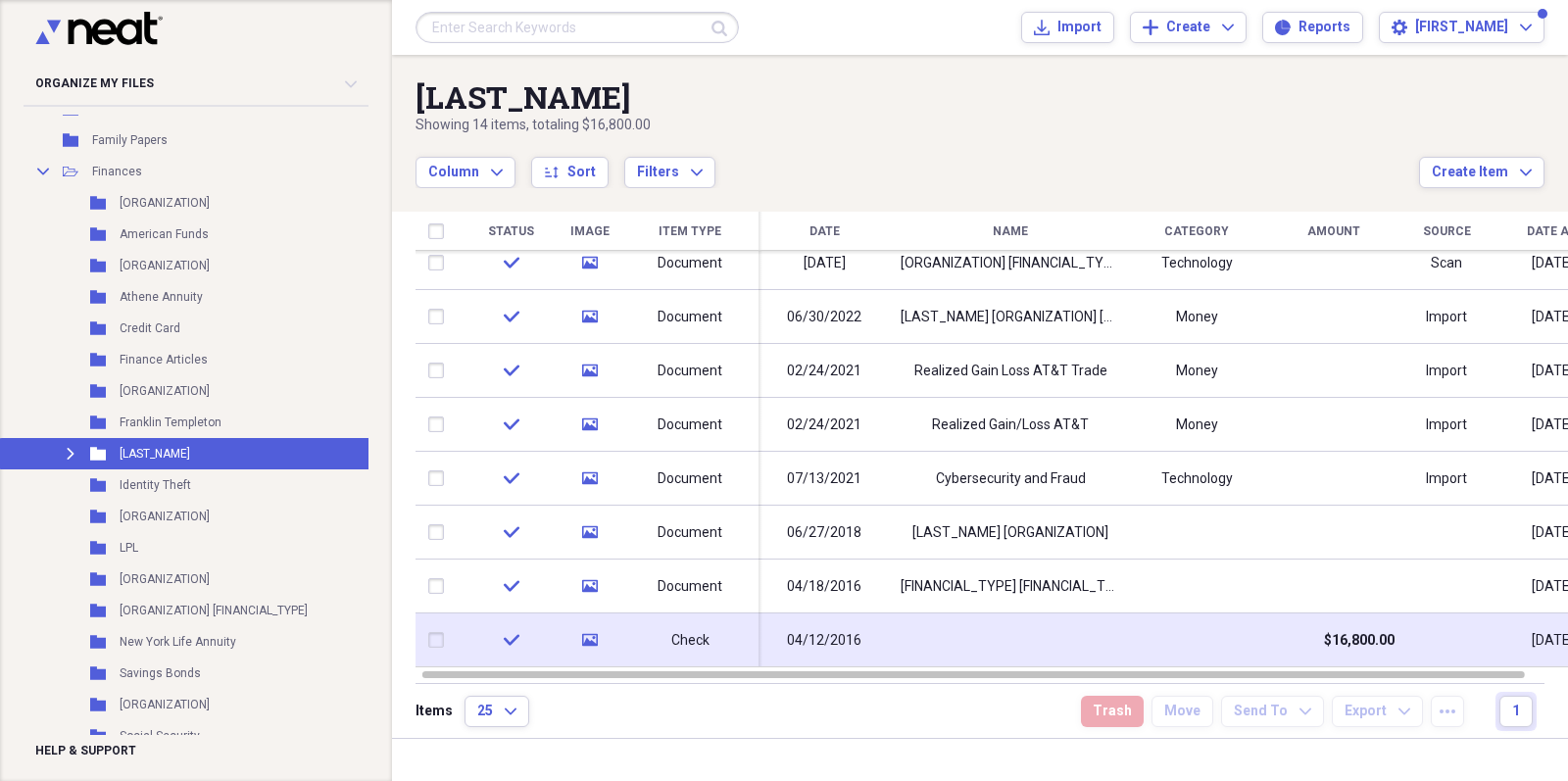 click on "04/12/2016" at bounding box center (824, 641) 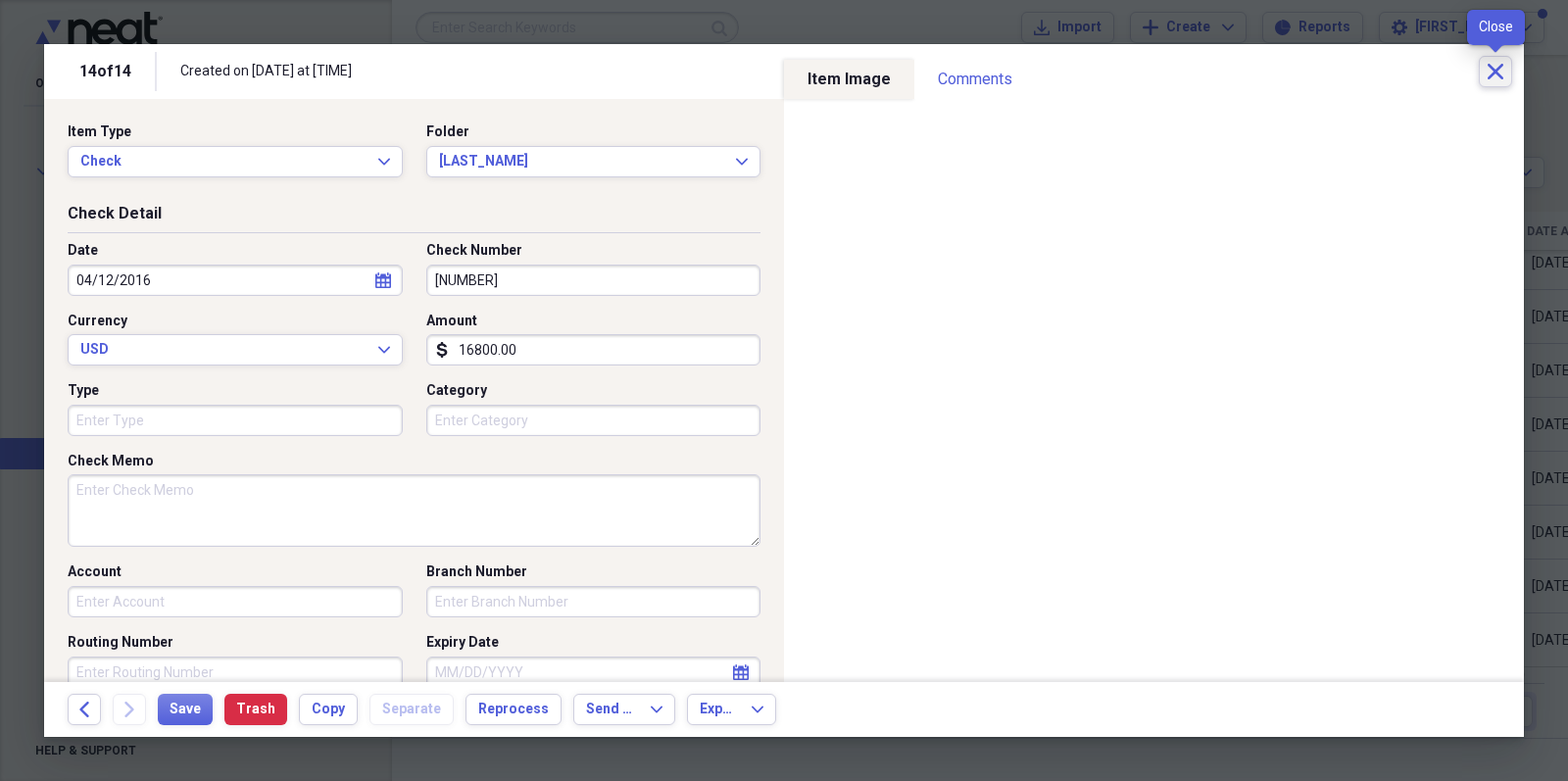 click on "Close" at bounding box center [1495, 72] 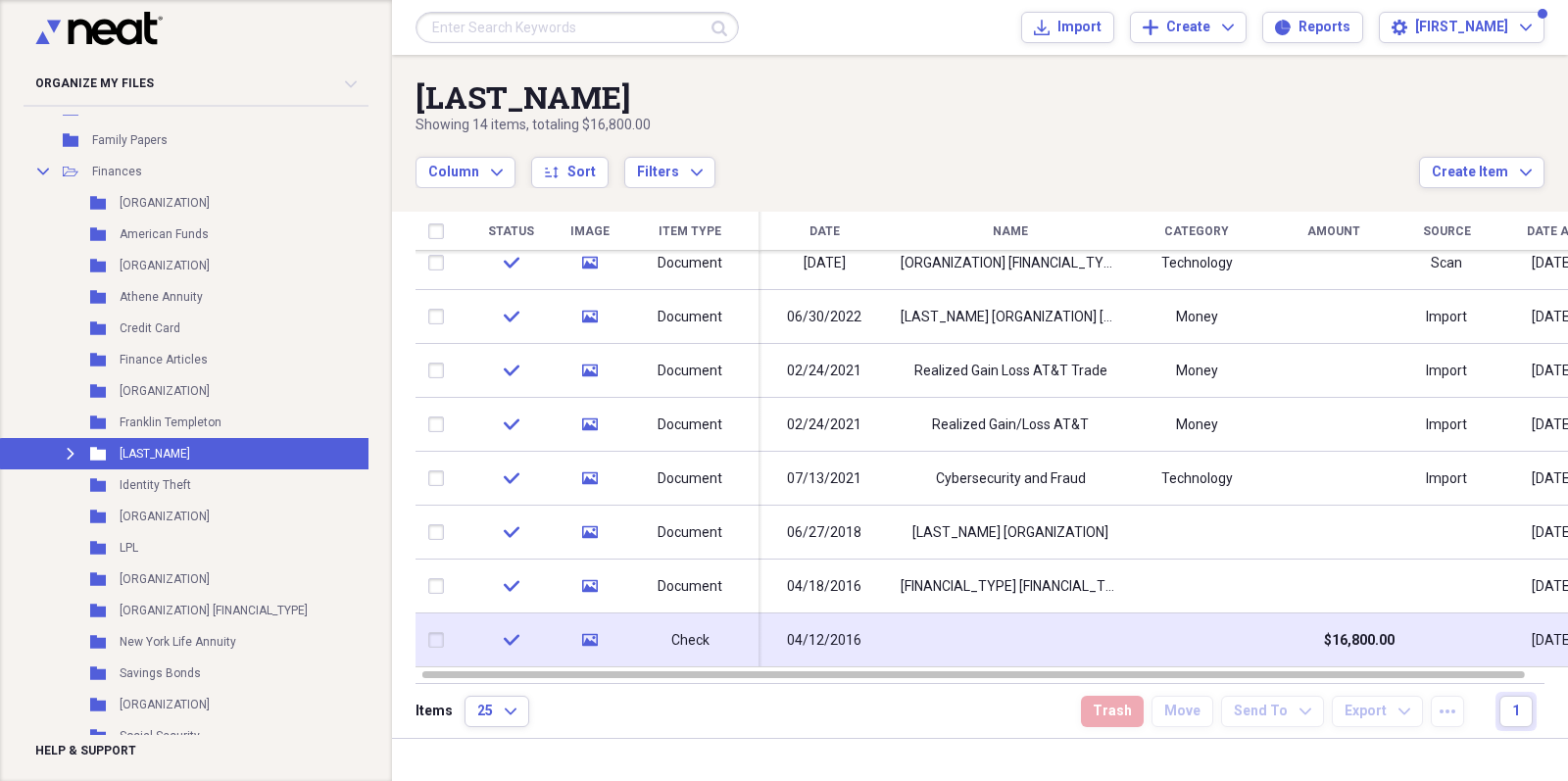 click at bounding box center [1197, 640] 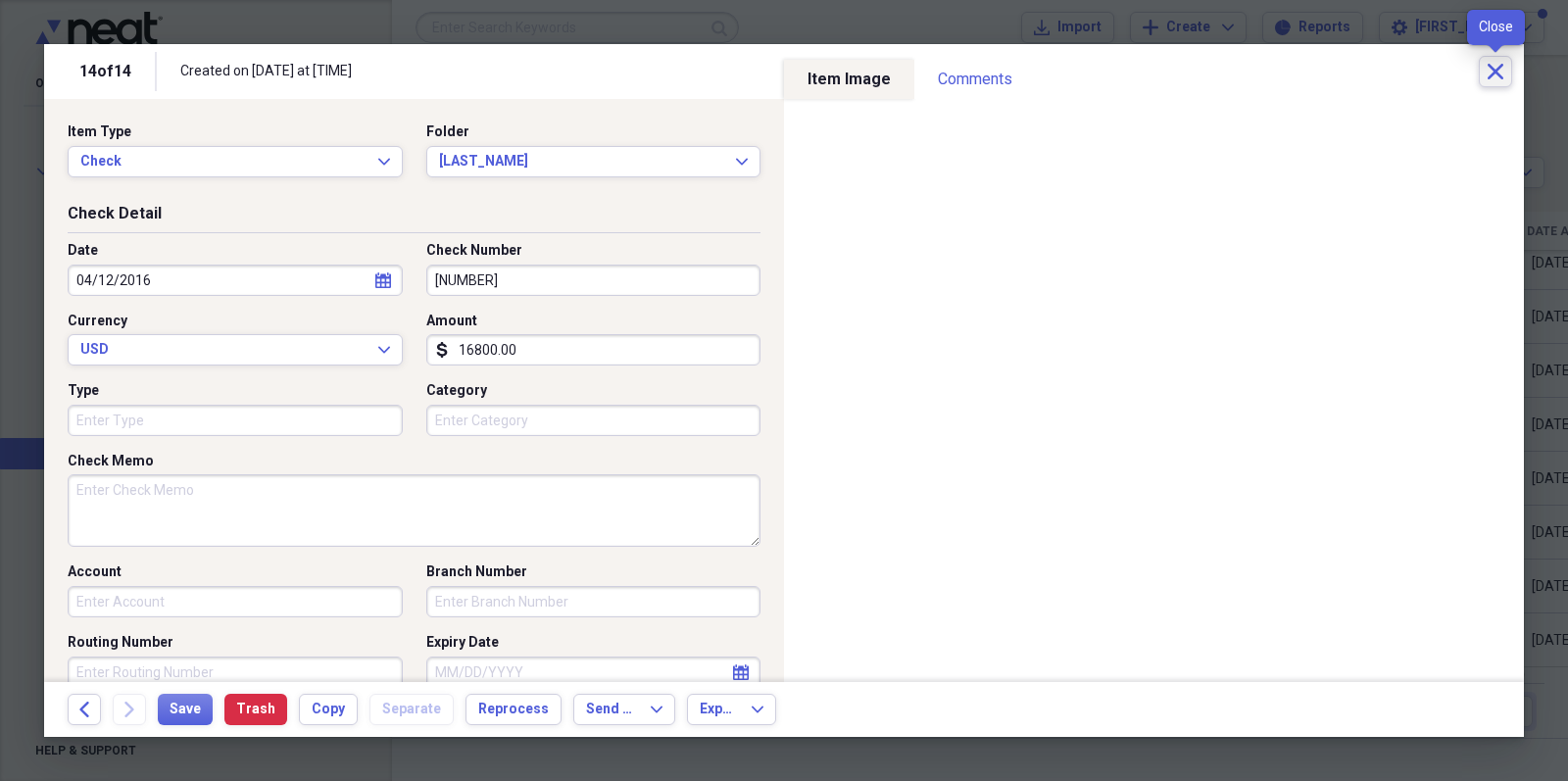 click on "Close" 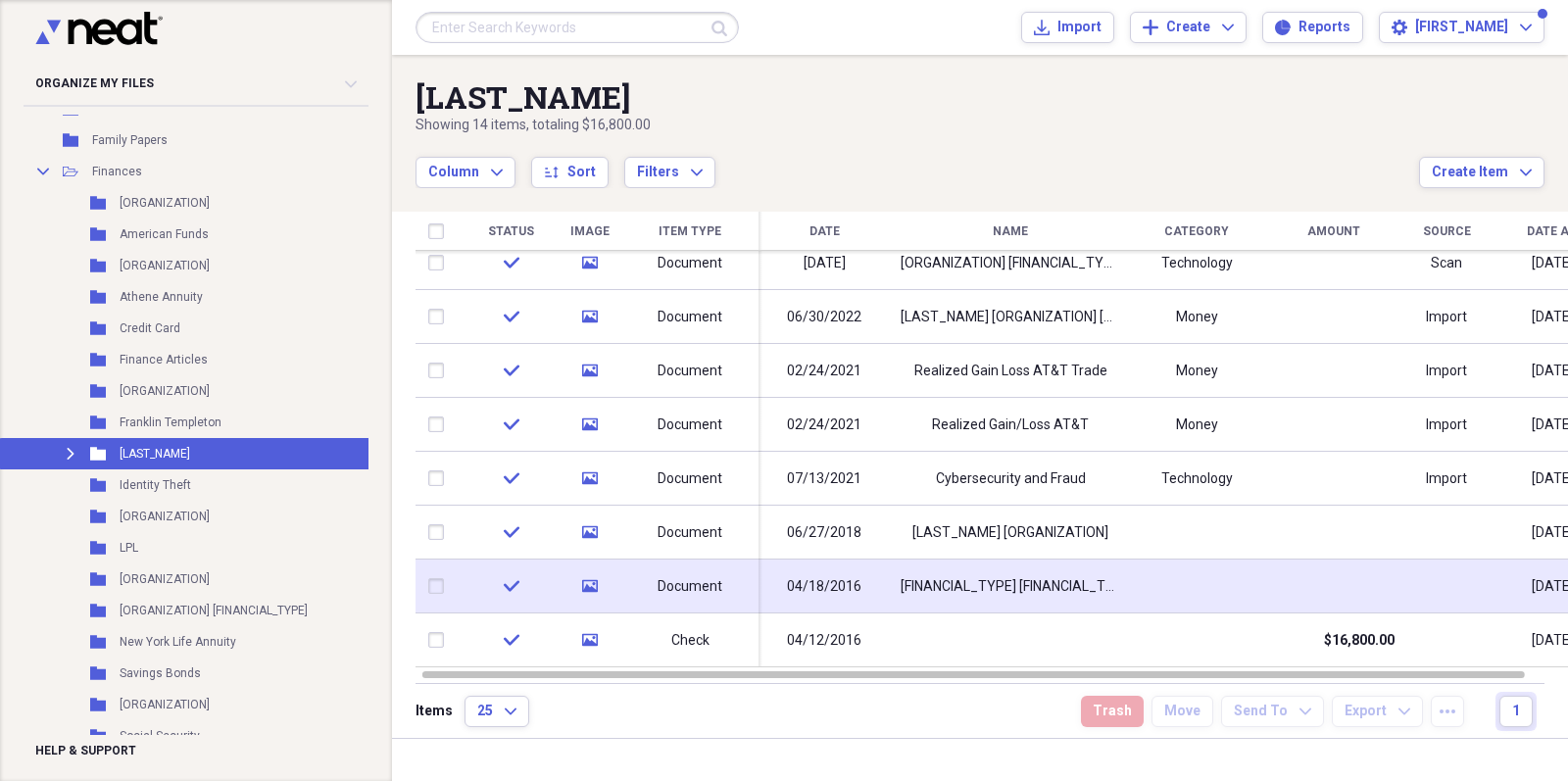 click on "04/18/2016" at bounding box center (824, 586) 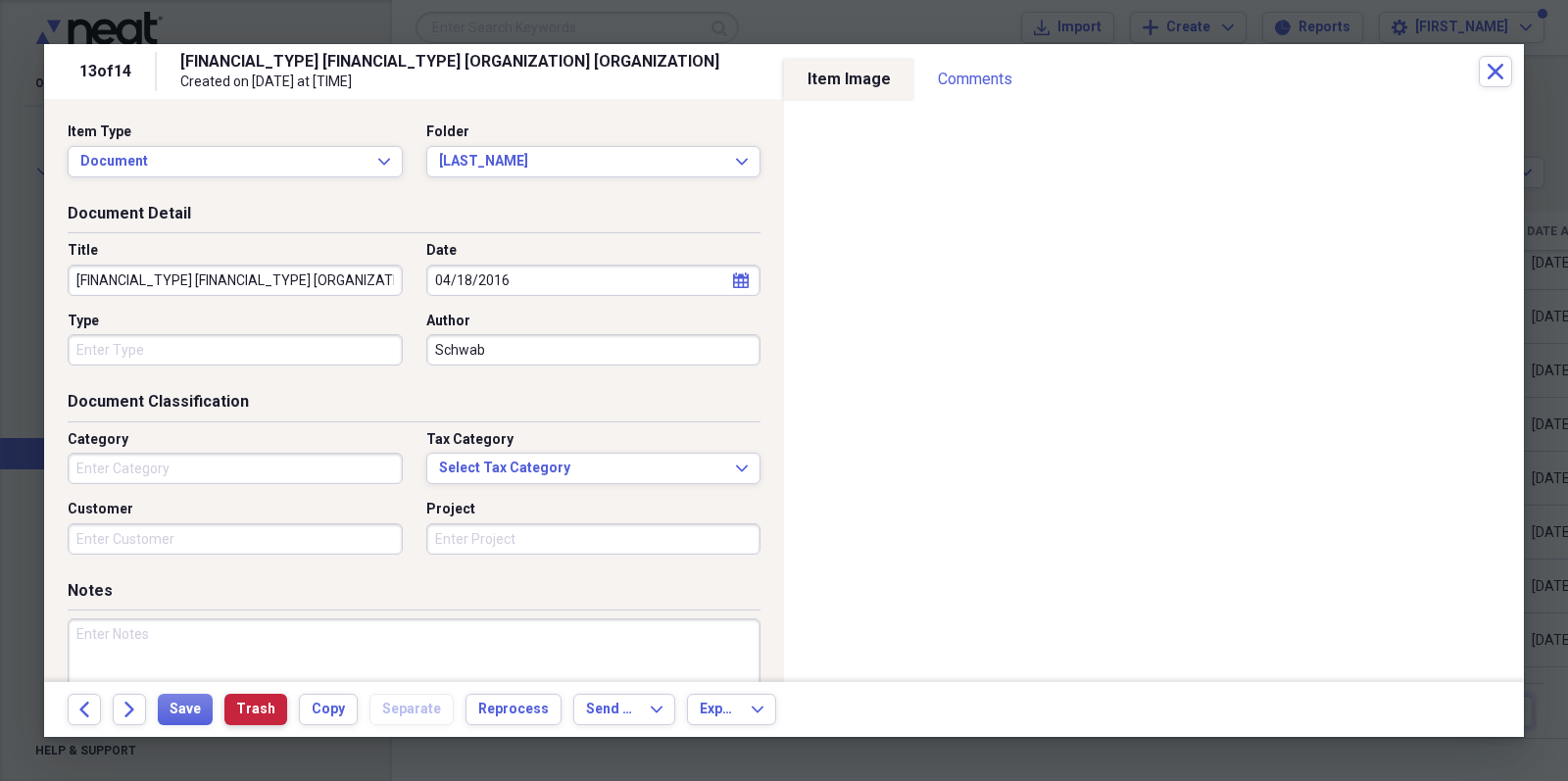 click on "Trash" at bounding box center (256, 709) 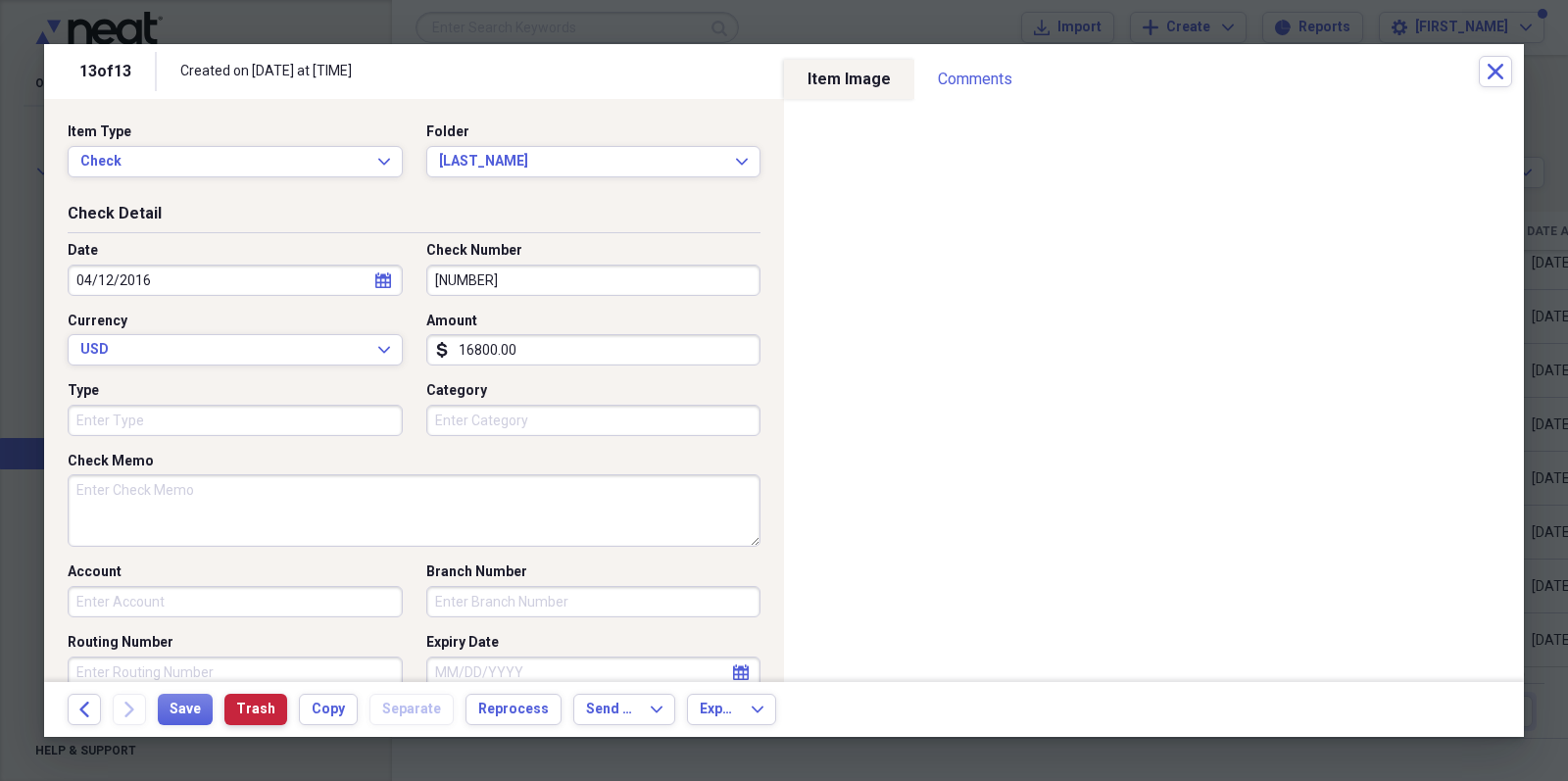 click on "Trash" at bounding box center (256, 709) 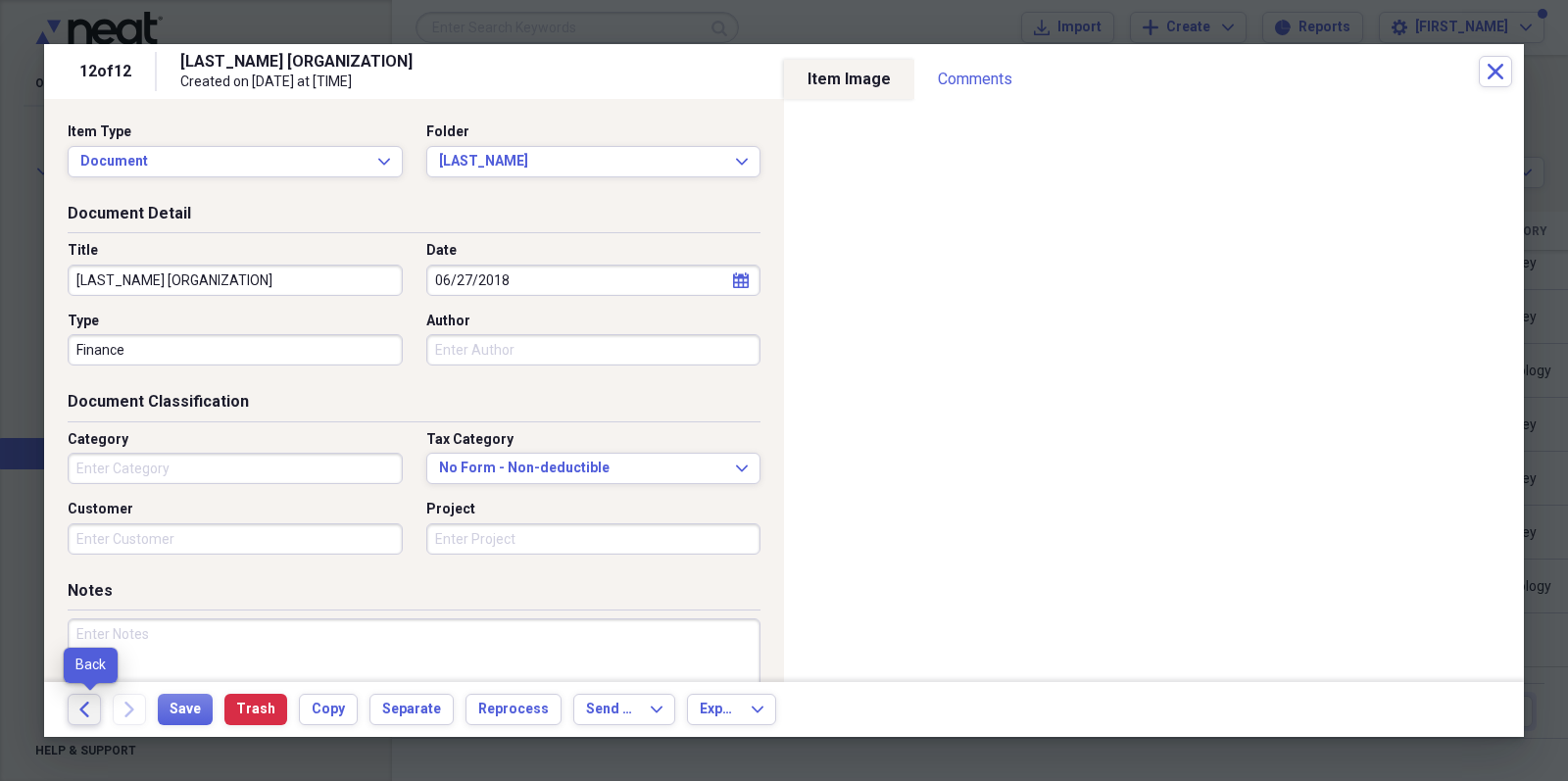 click on "Back" 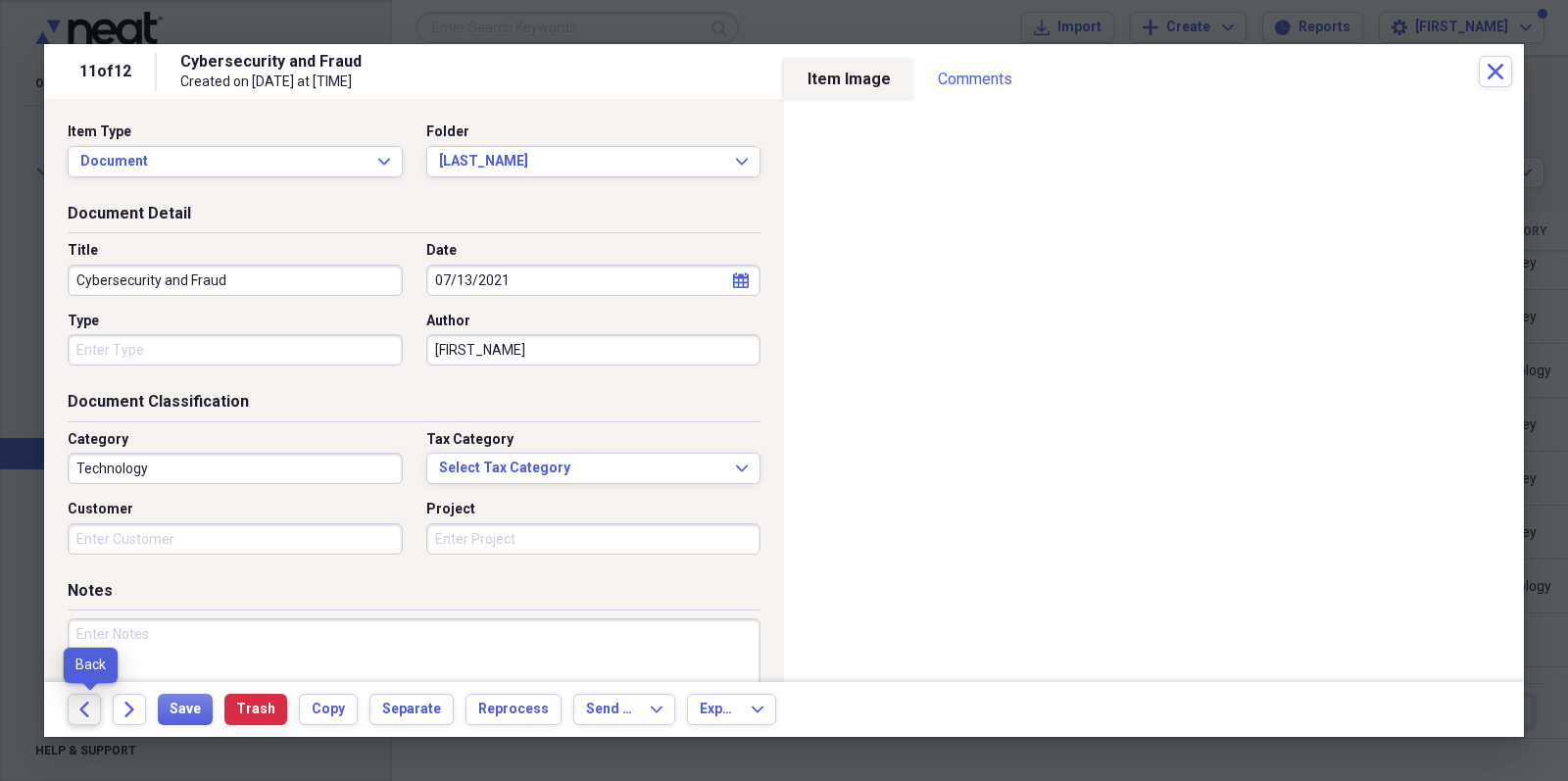 click on "Back" 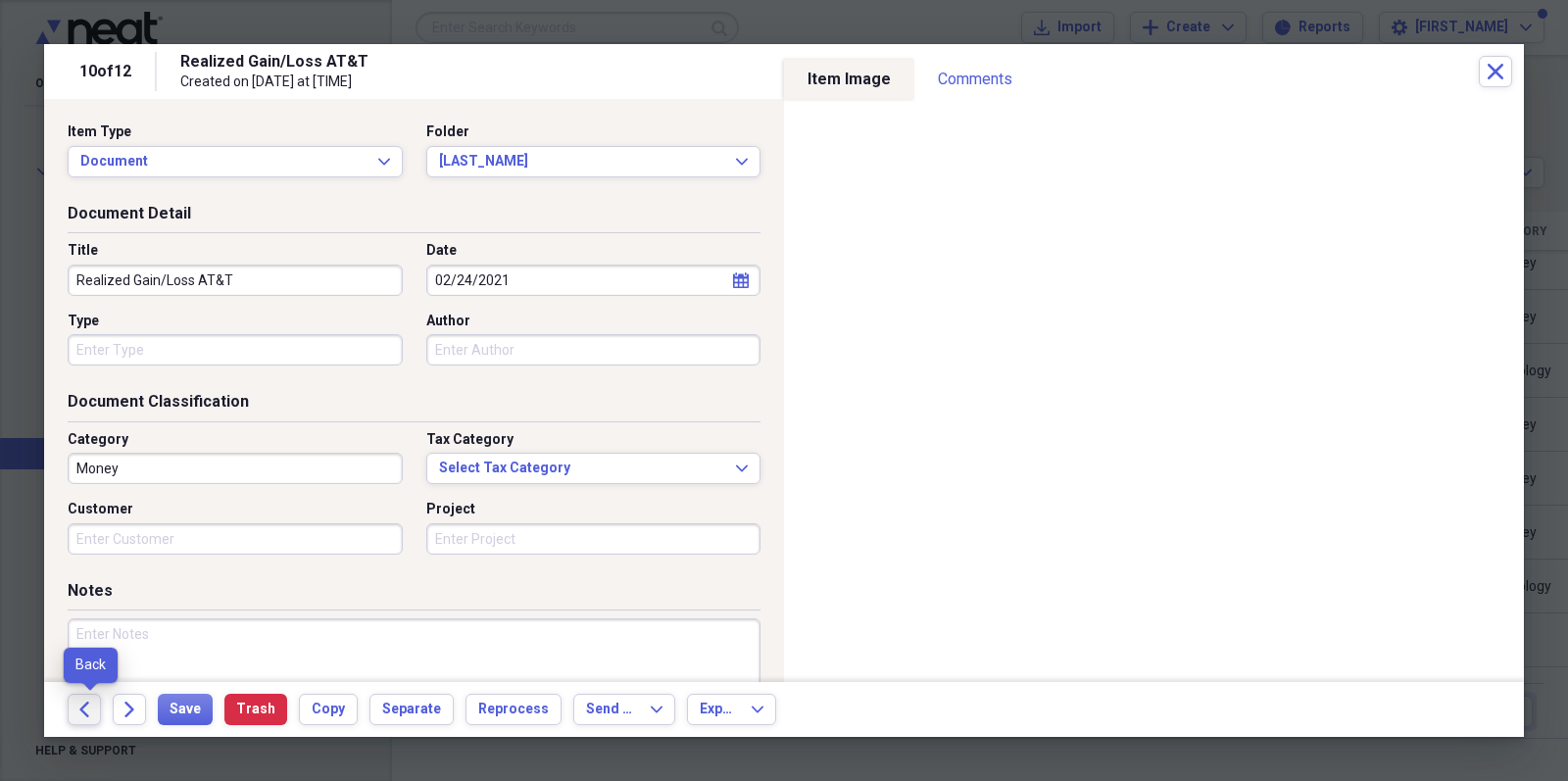 click on "Back" 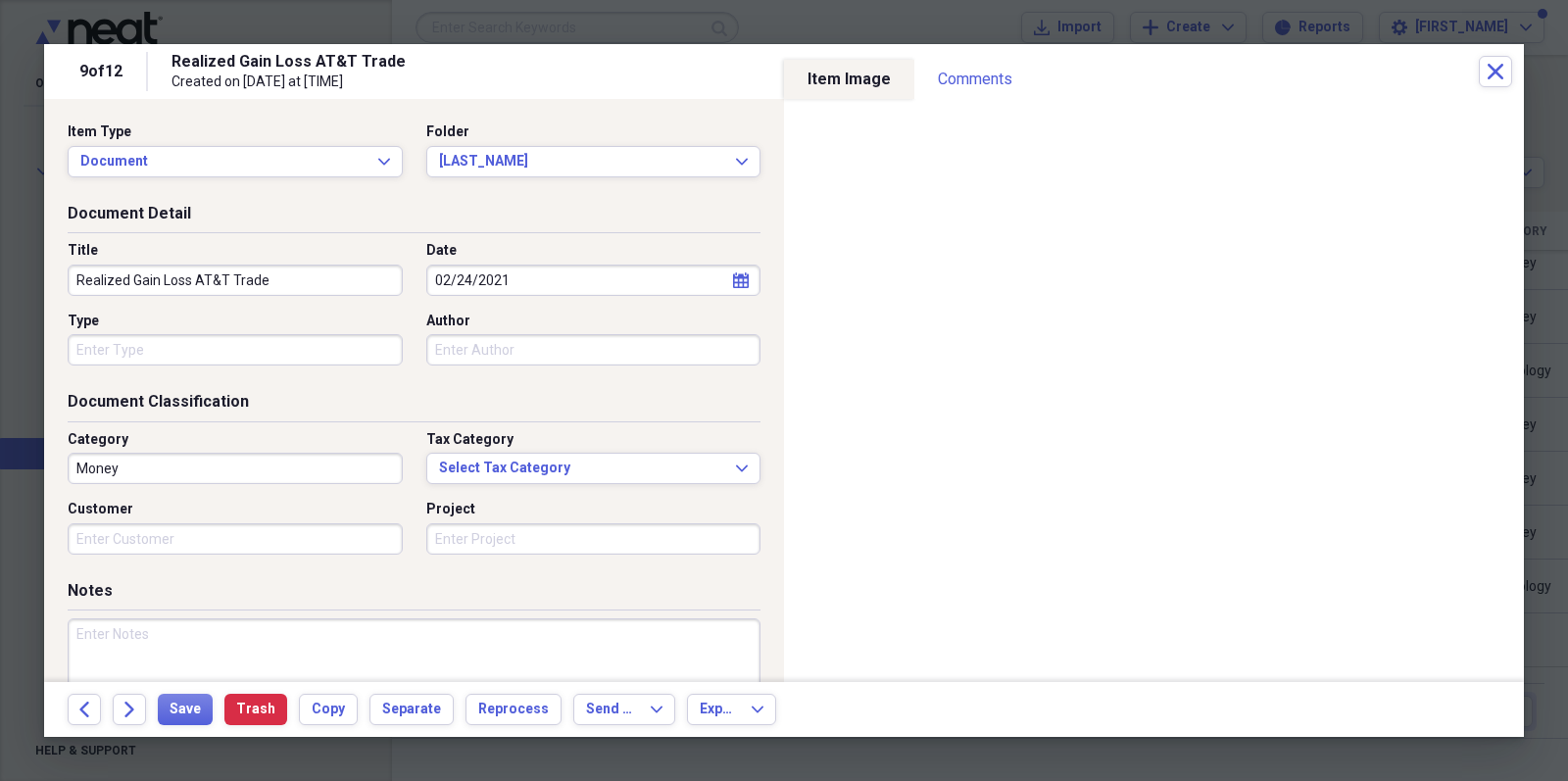 click on "Back" 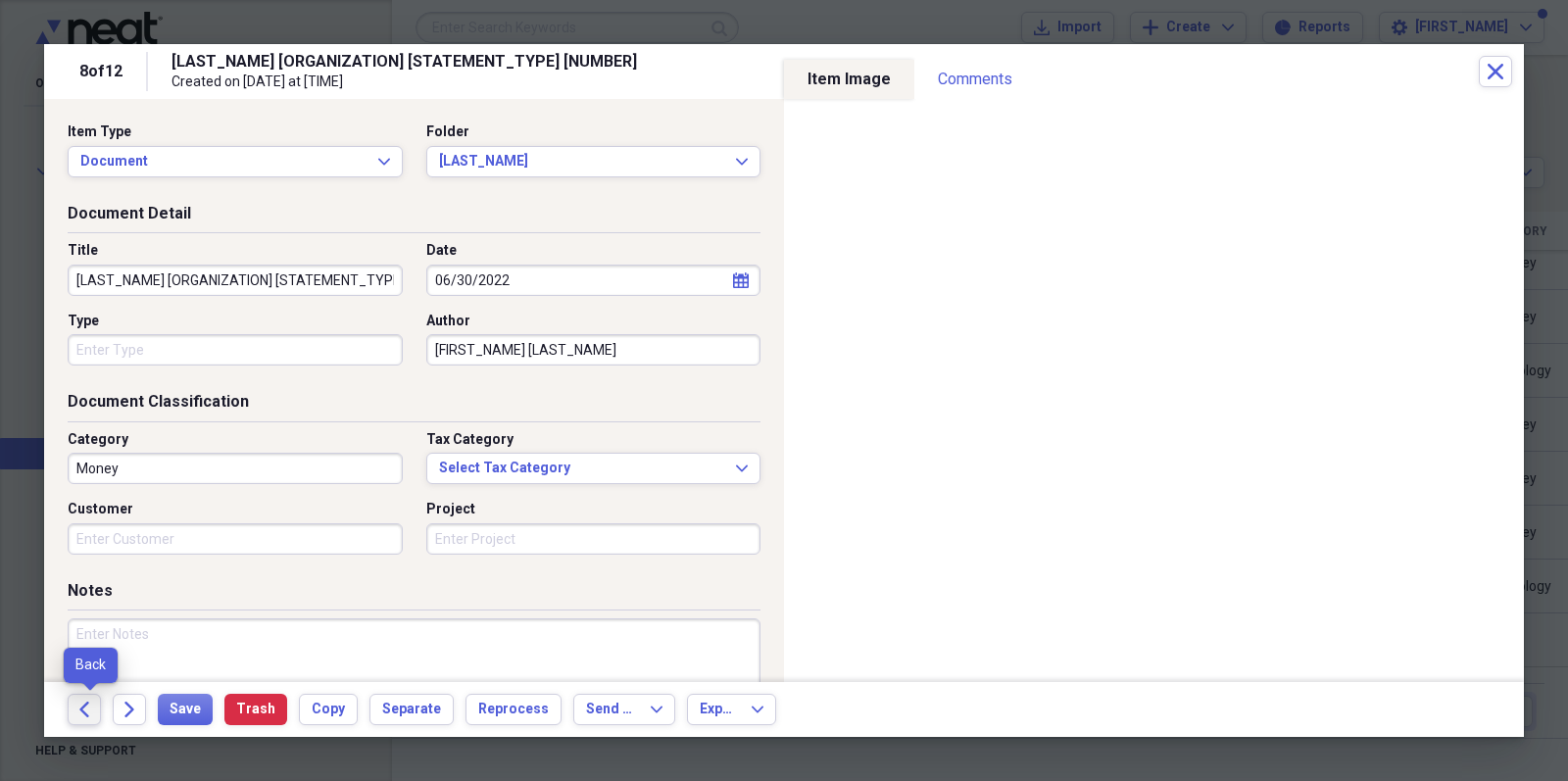 click on "Back" at bounding box center (84, 709) 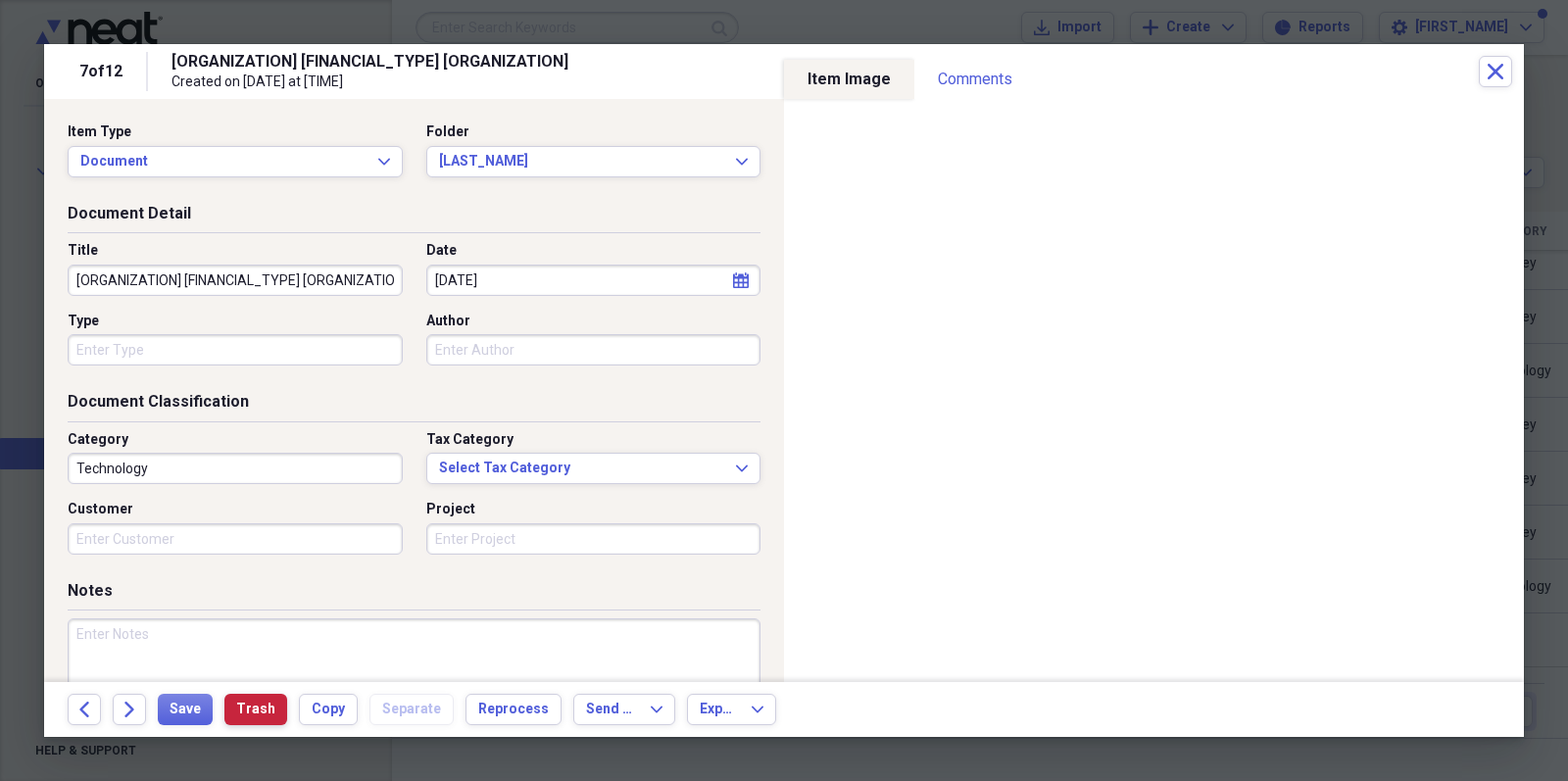 click on "Trash" at bounding box center [256, 709] 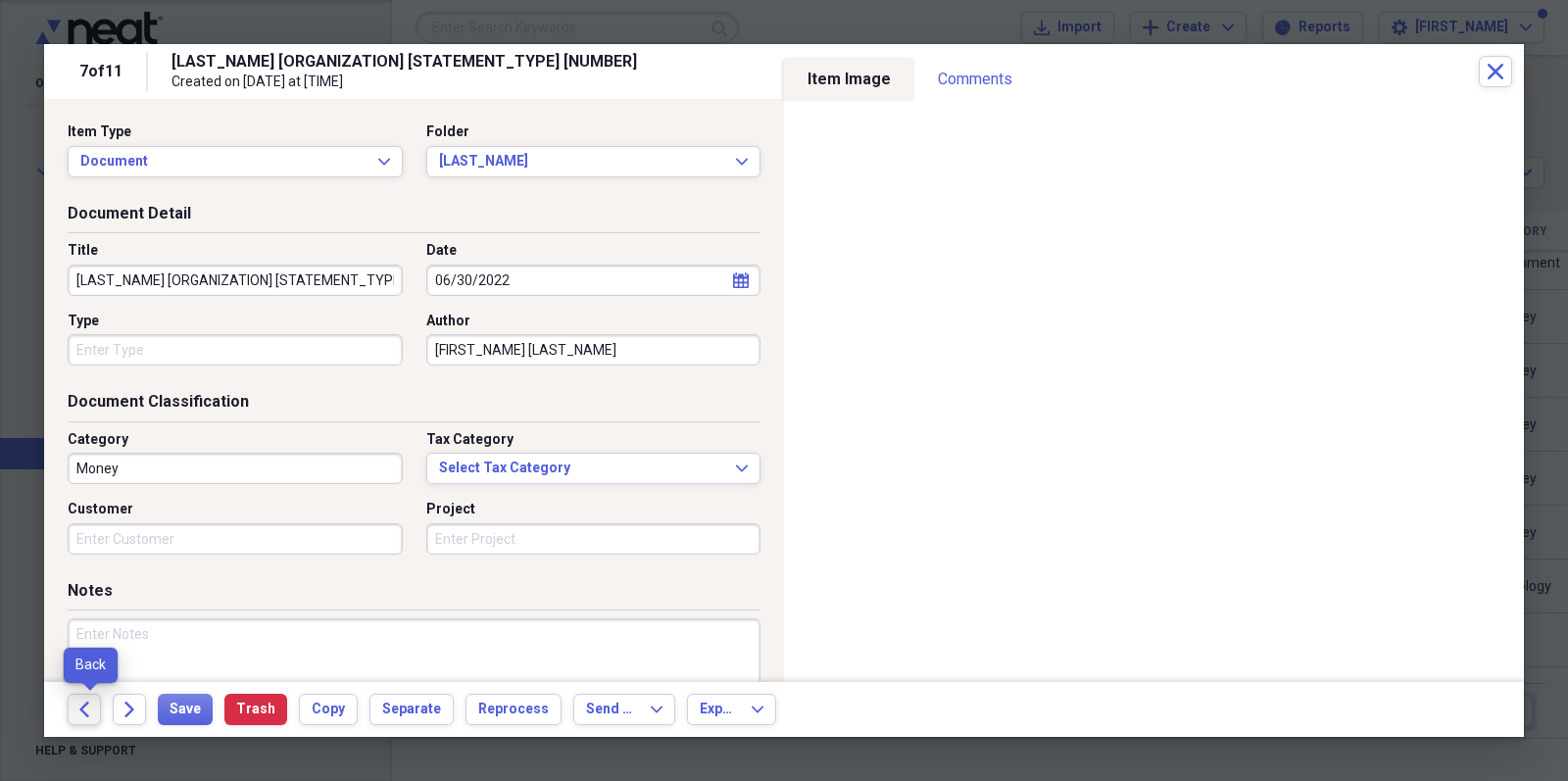 click 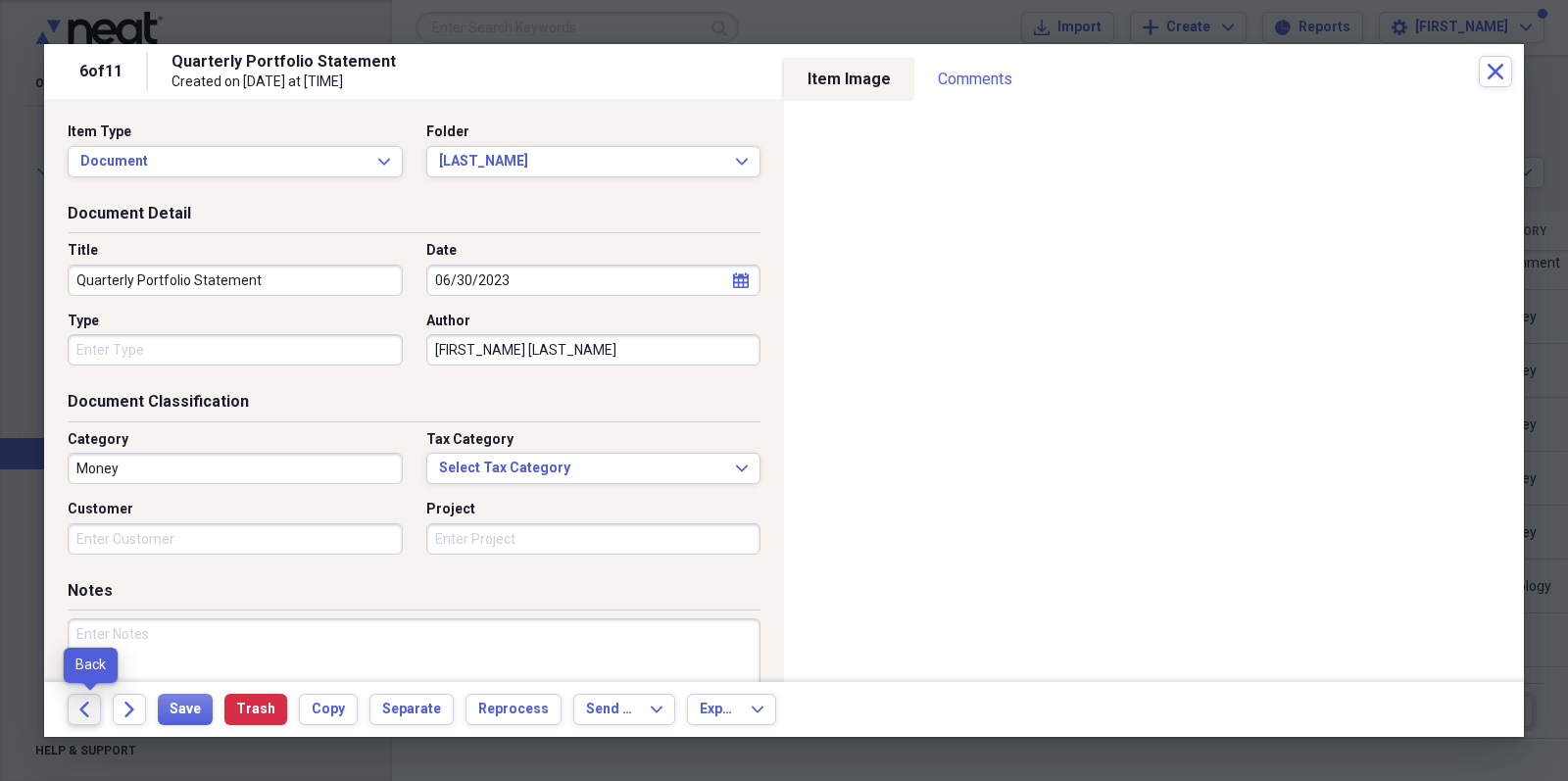 click on "Back" 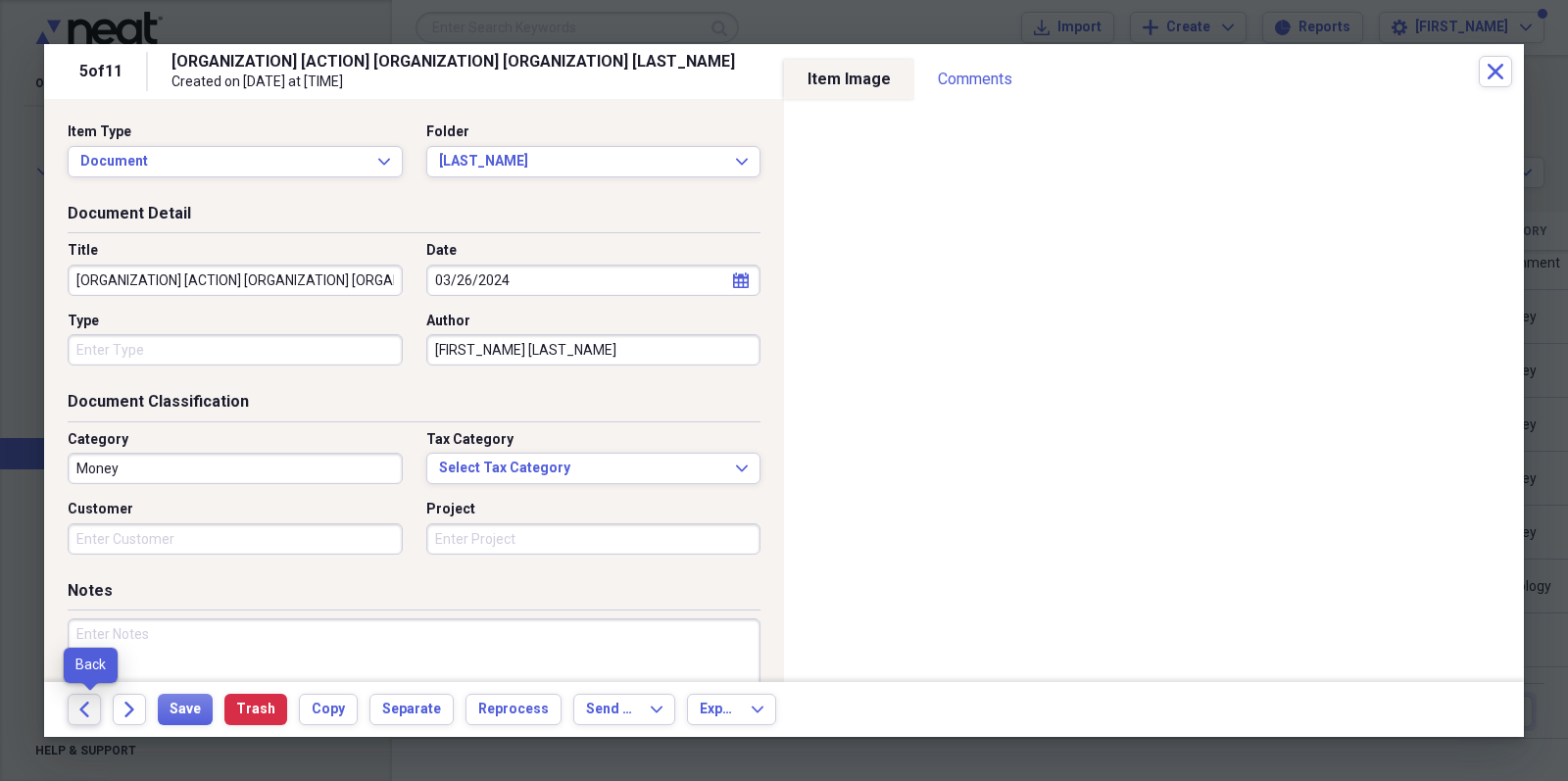 click 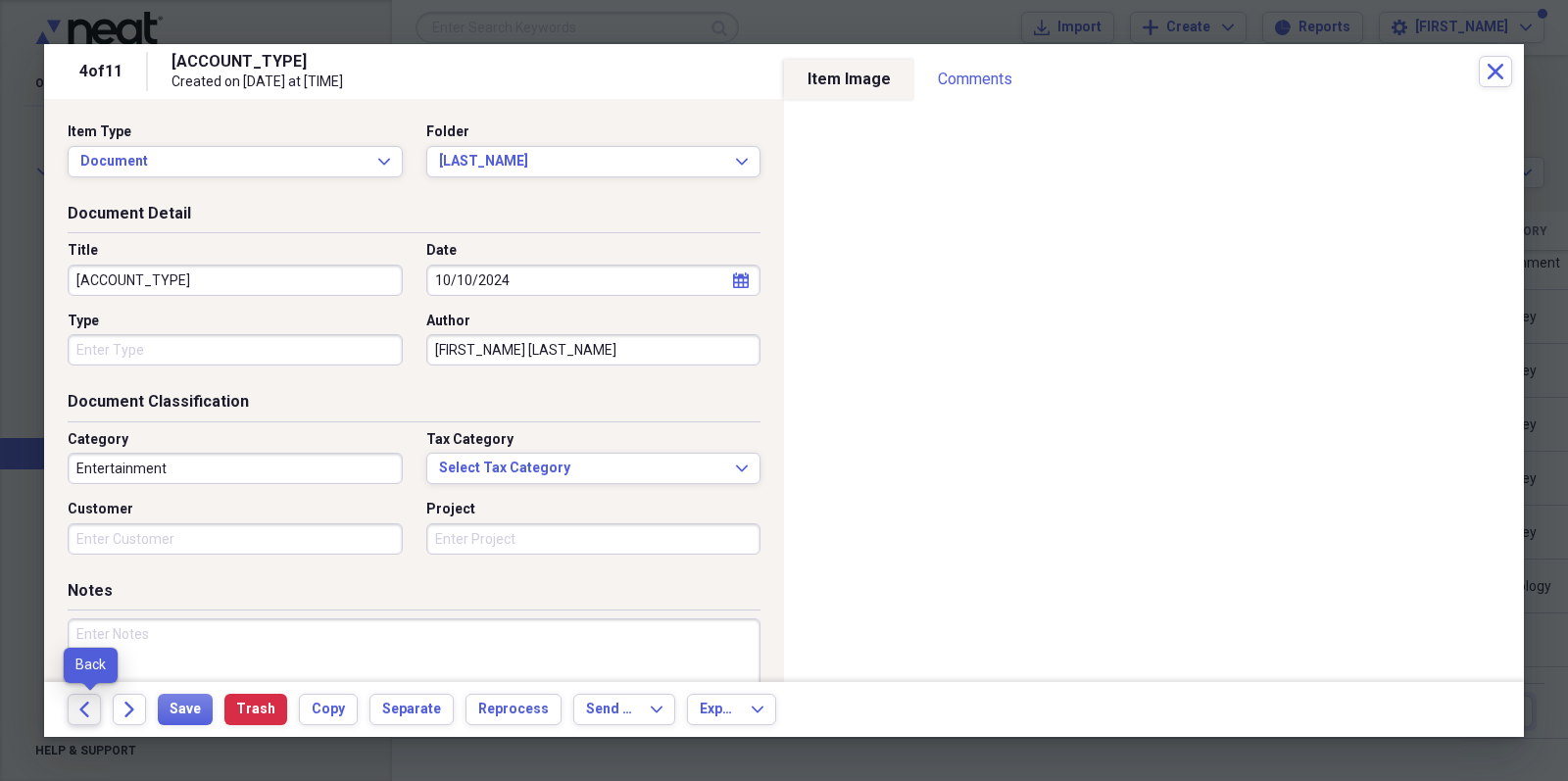 click on "Back" 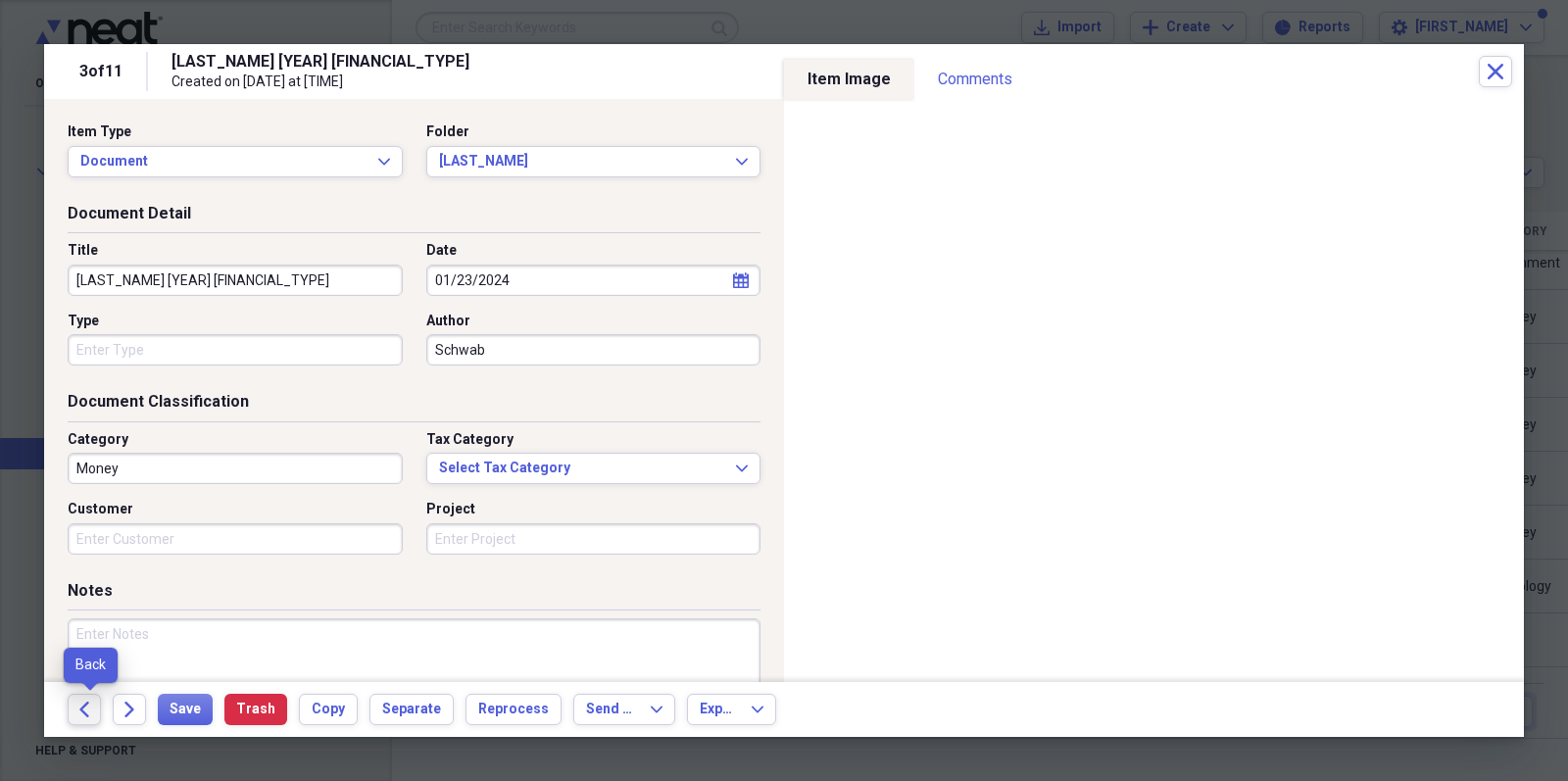 click on "Back" 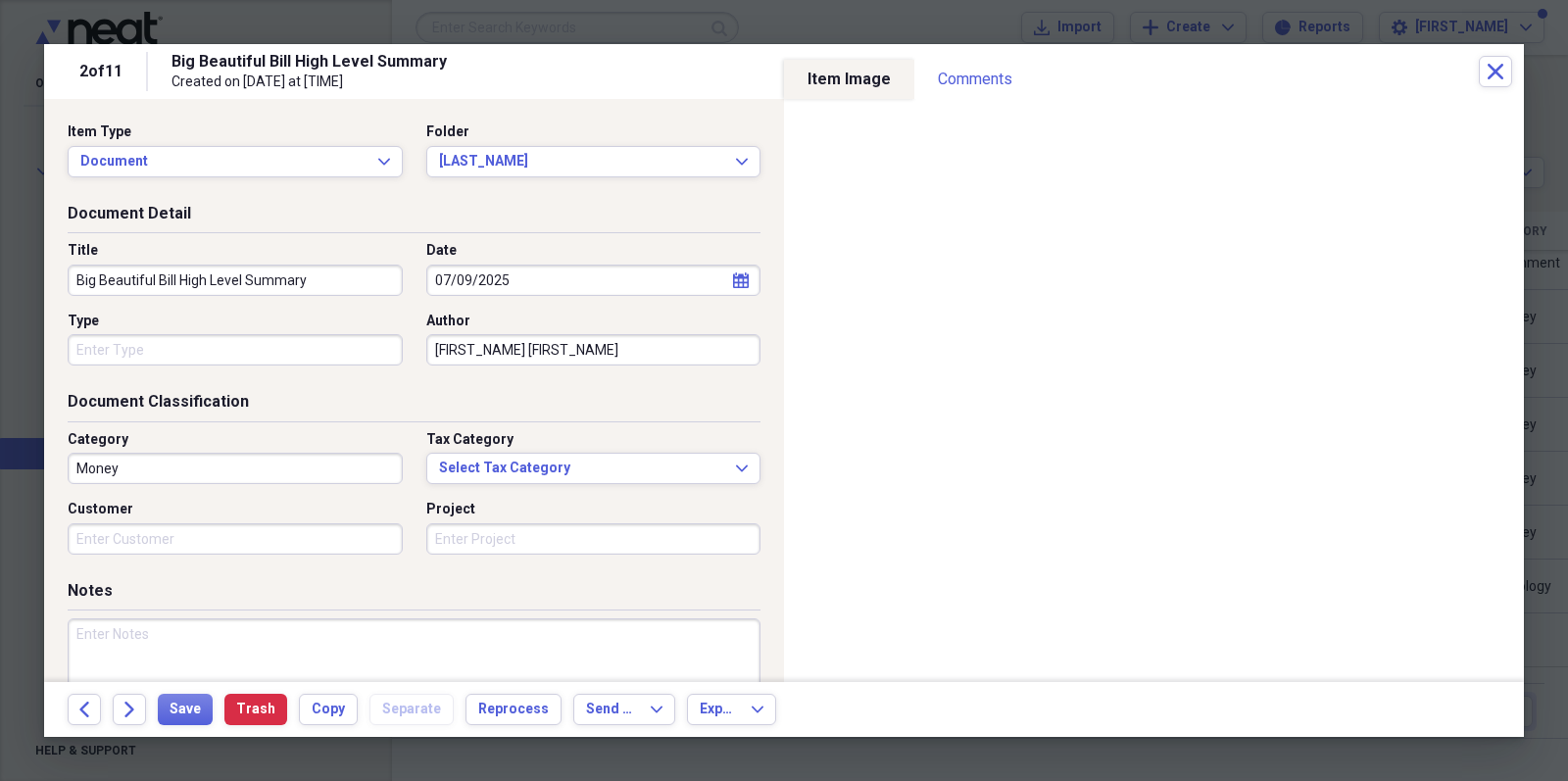 click on "Back" 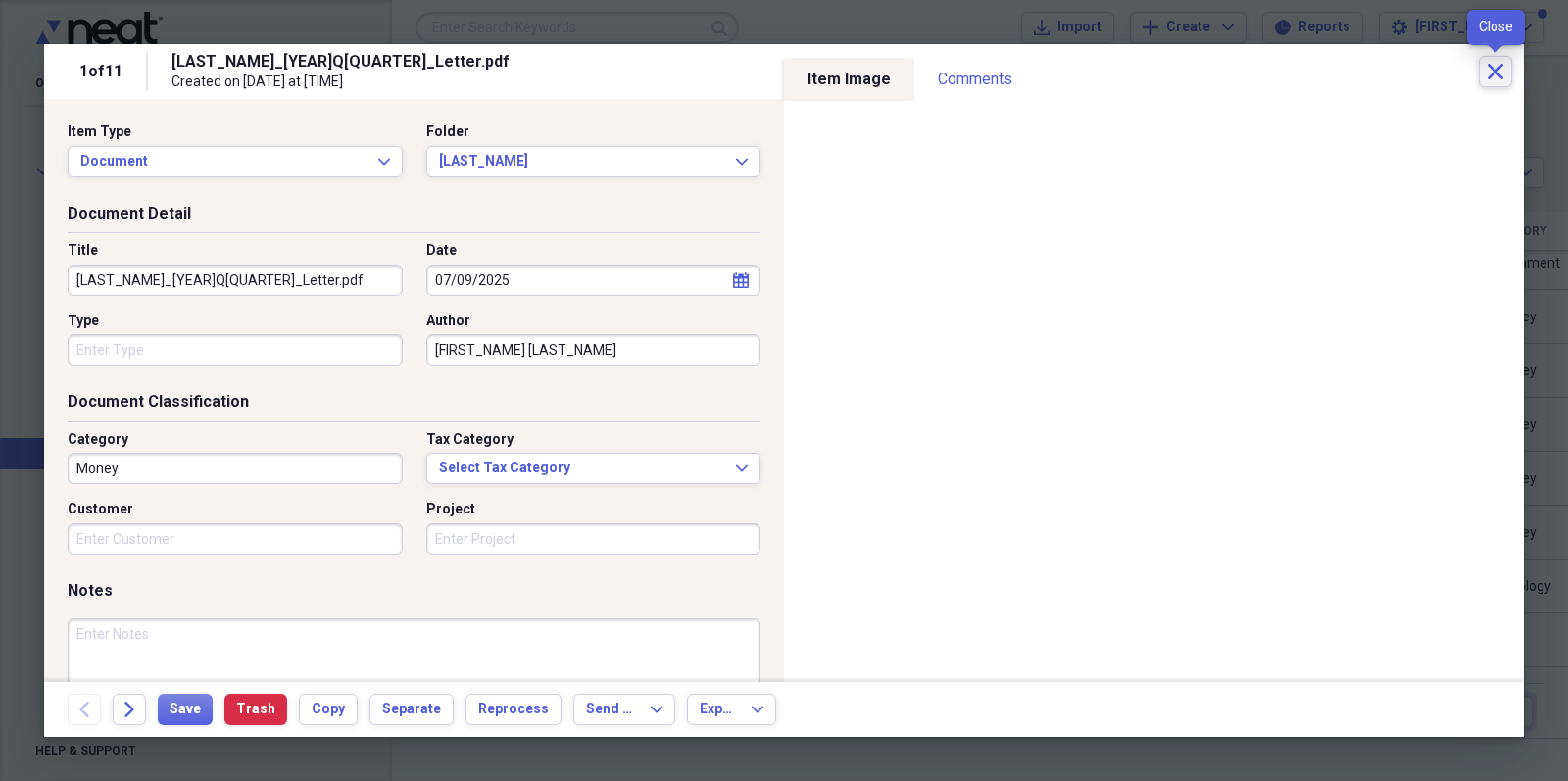 click 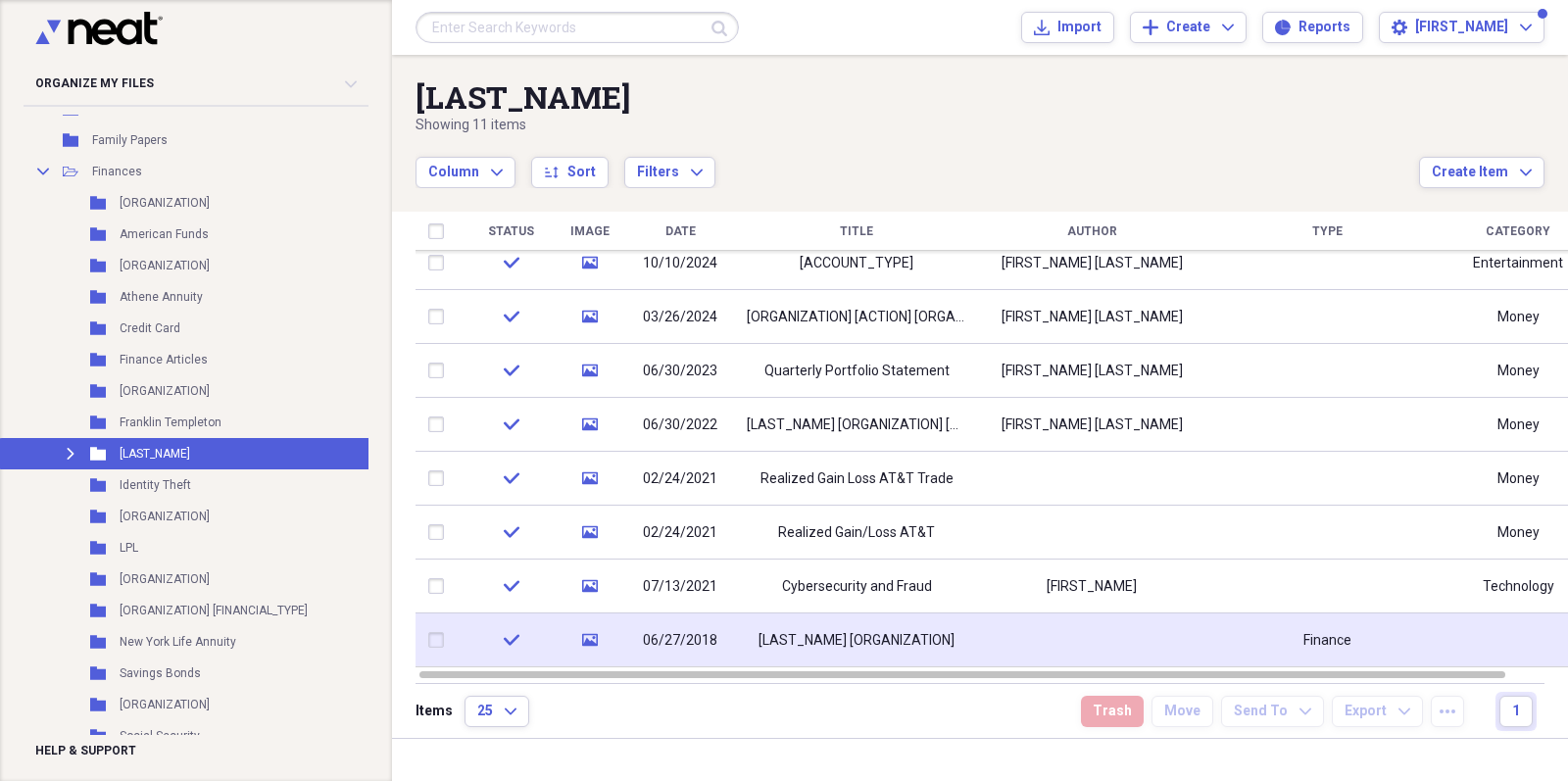 click on "[LAST_NAME] [ORGANIZATION]" at bounding box center (857, 641) 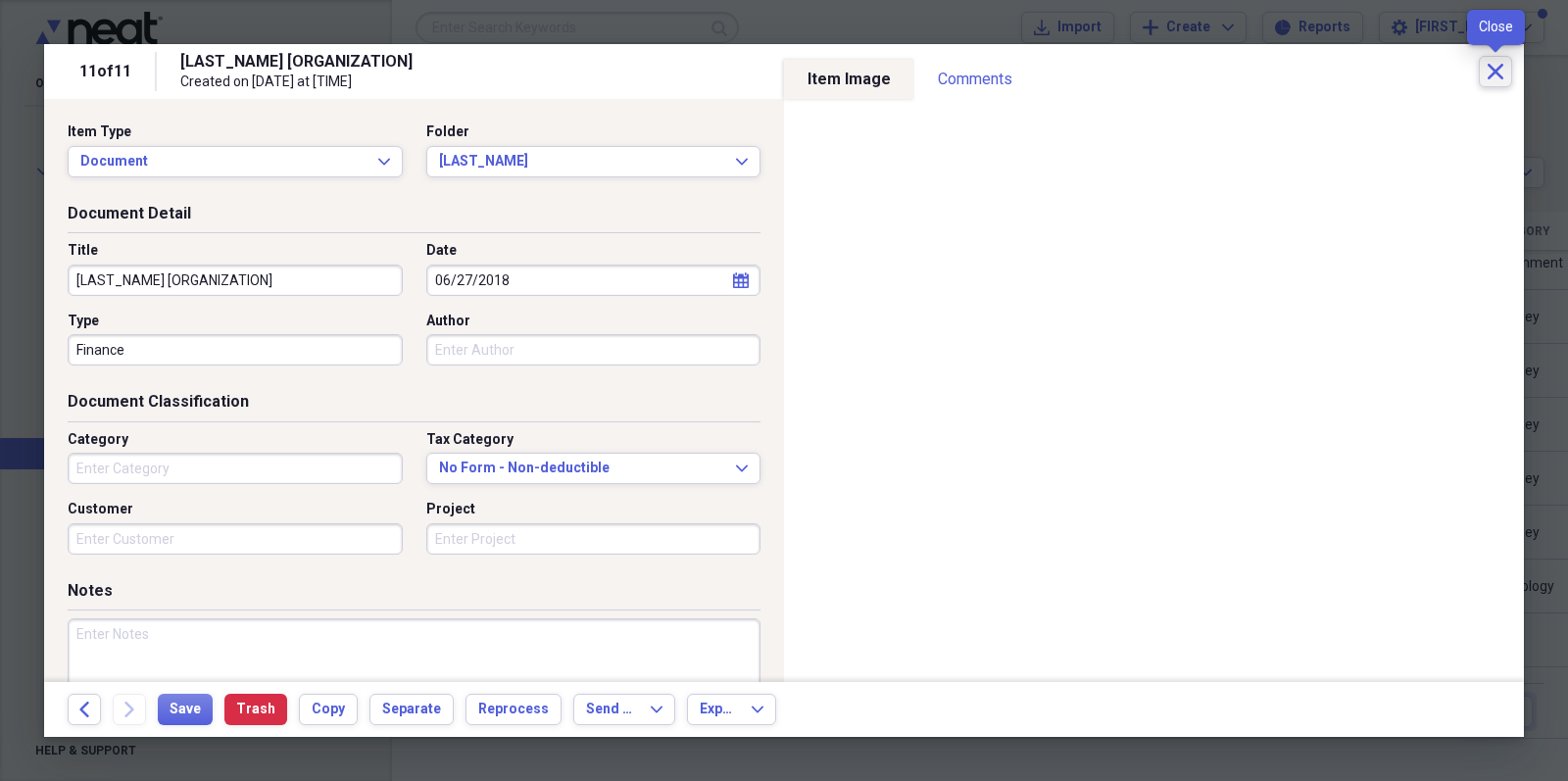 click on "Close" at bounding box center (1495, 72) 